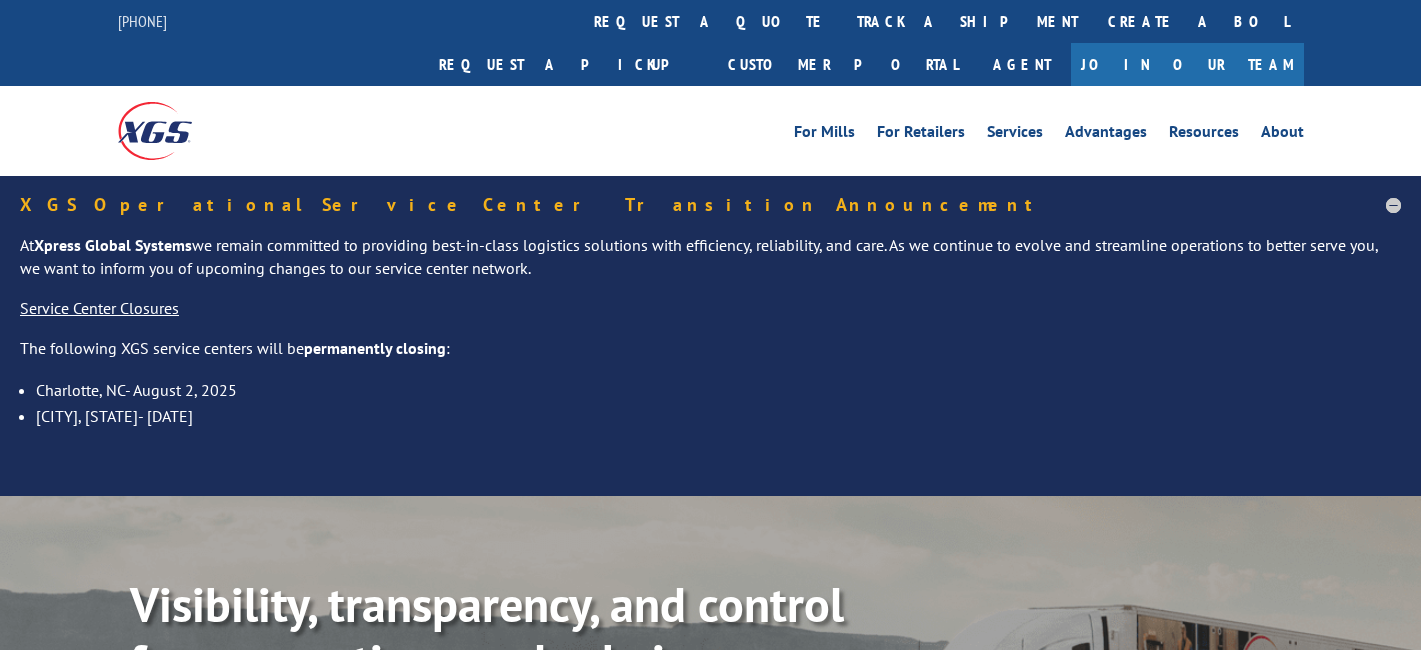 scroll, scrollTop: 0, scrollLeft: 0, axis: both 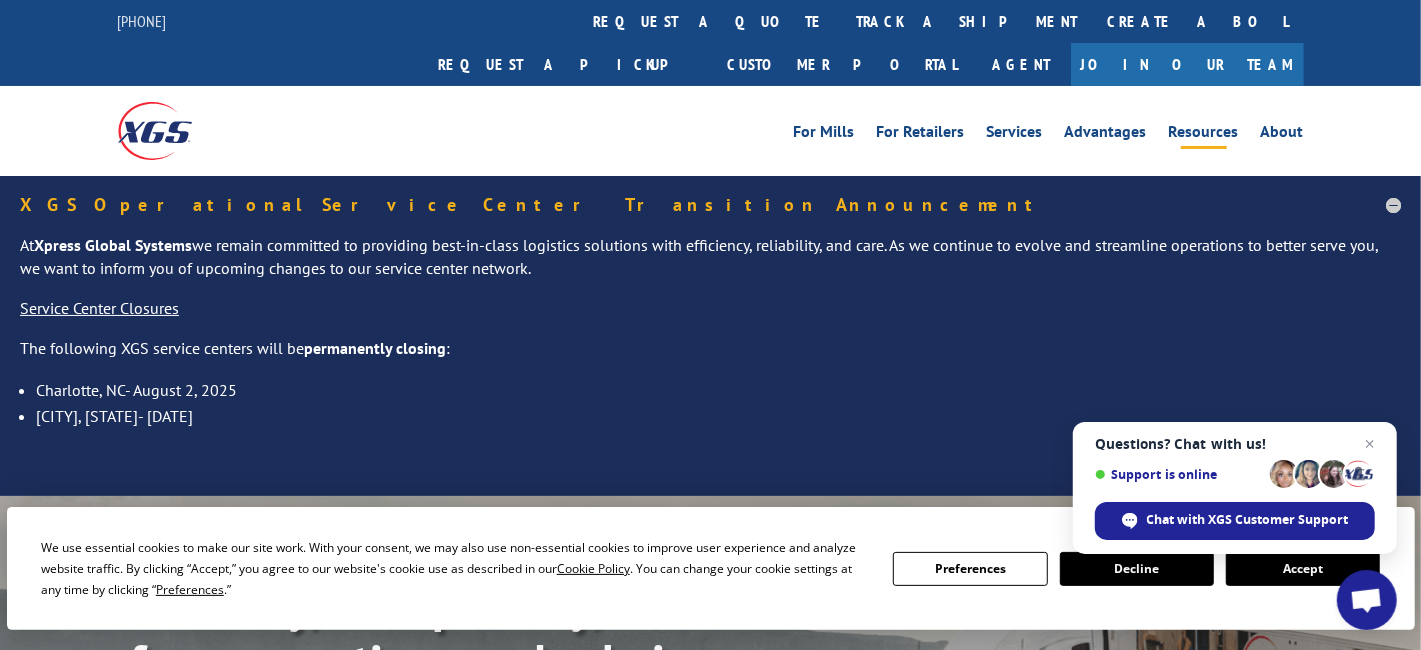 click on "Resources" at bounding box center (1204, 135) 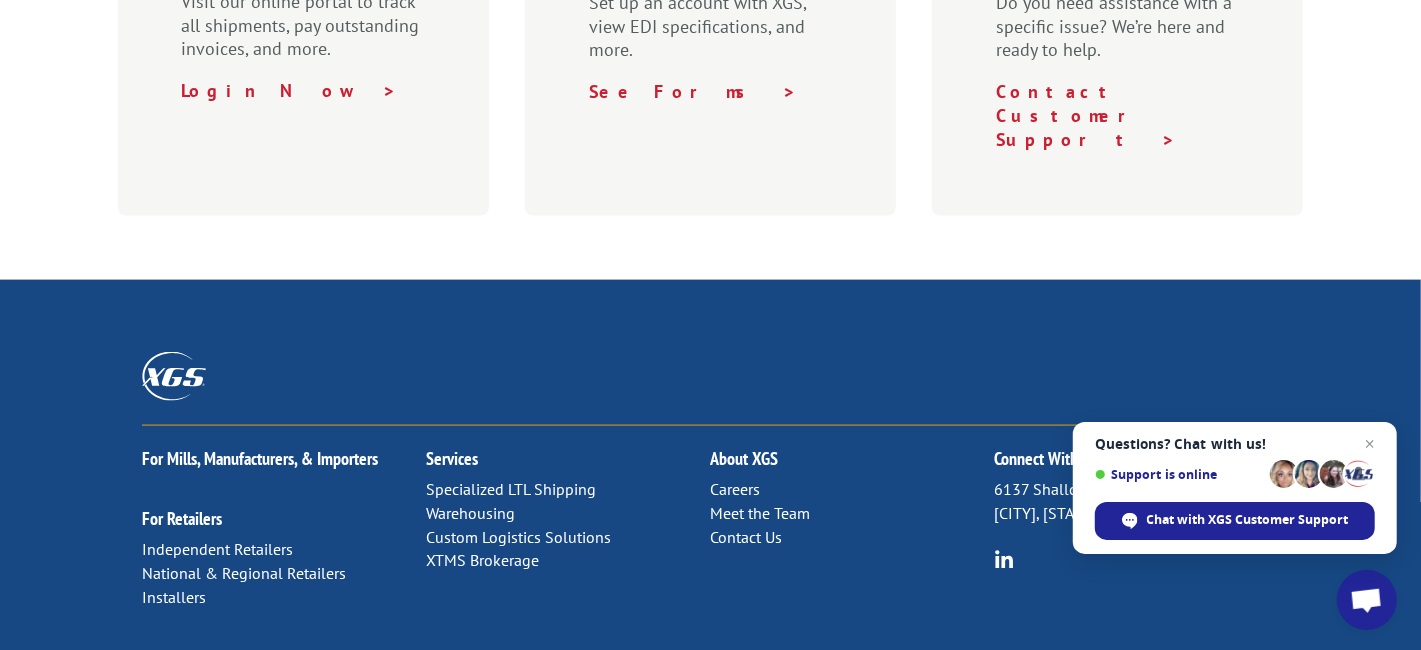 scroll, scrollTop: 1548, scrollLeft: 0, axis: vertical 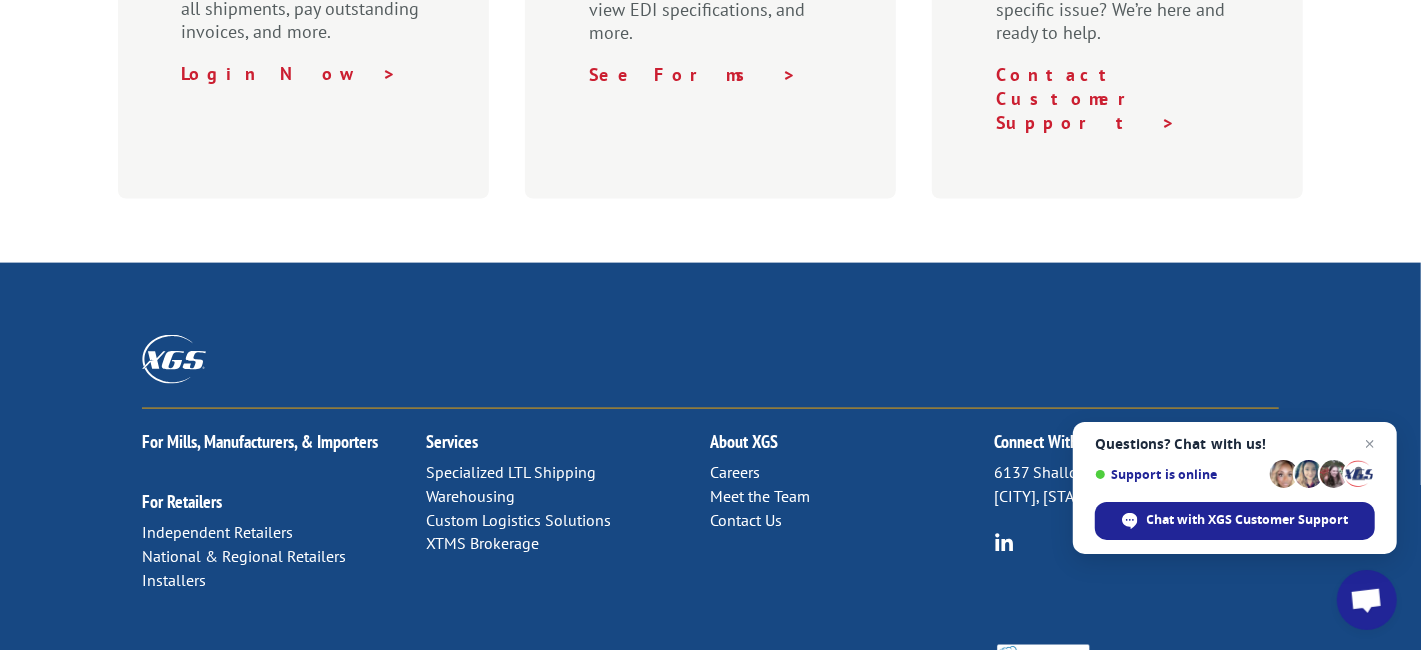 click on "Meet the Team" at bounding box center (760, 496) 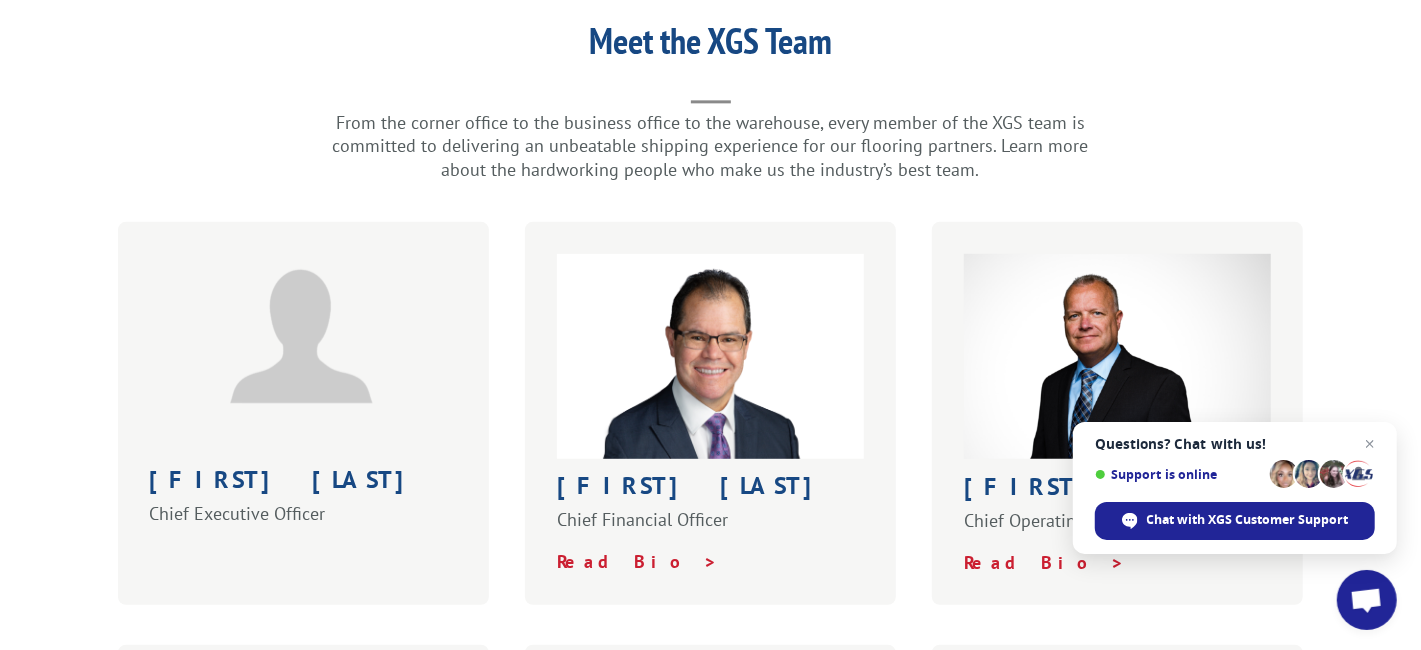 scroll, scrollTop: 0, scrollLeft: 0, axis: both 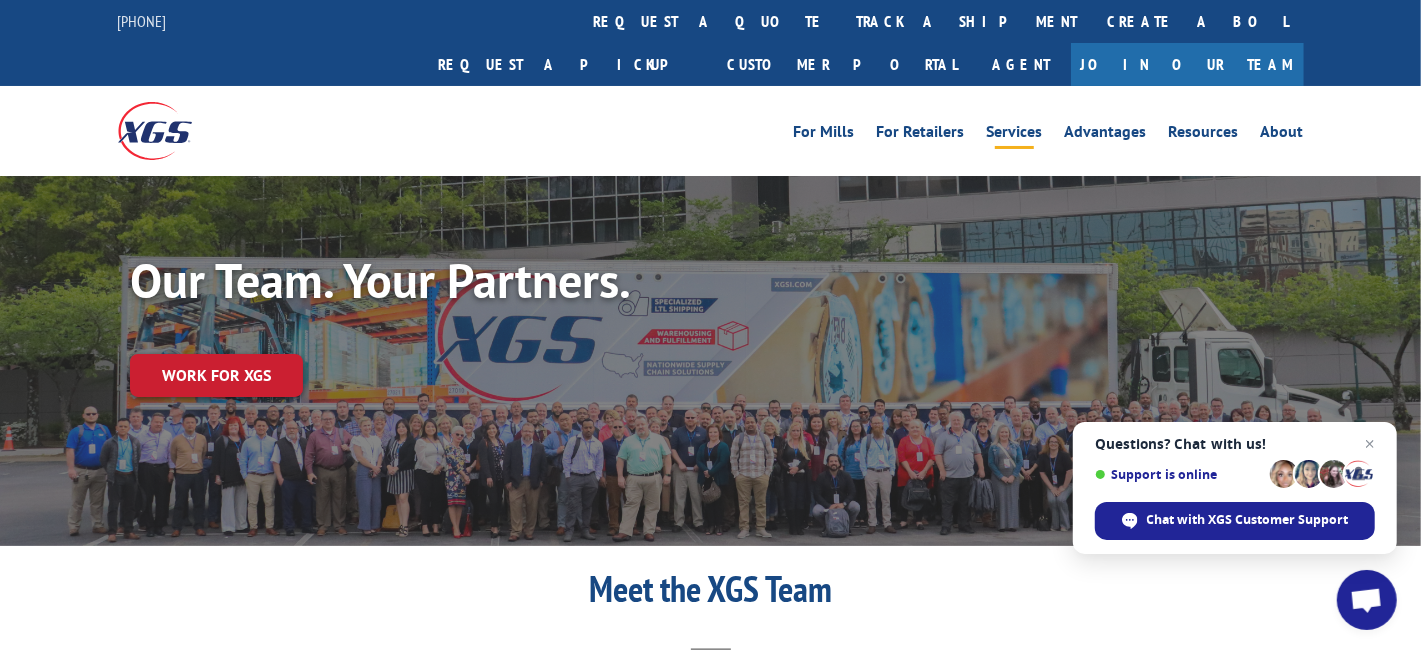 click on "Services" at bounding box center [1015, 135] 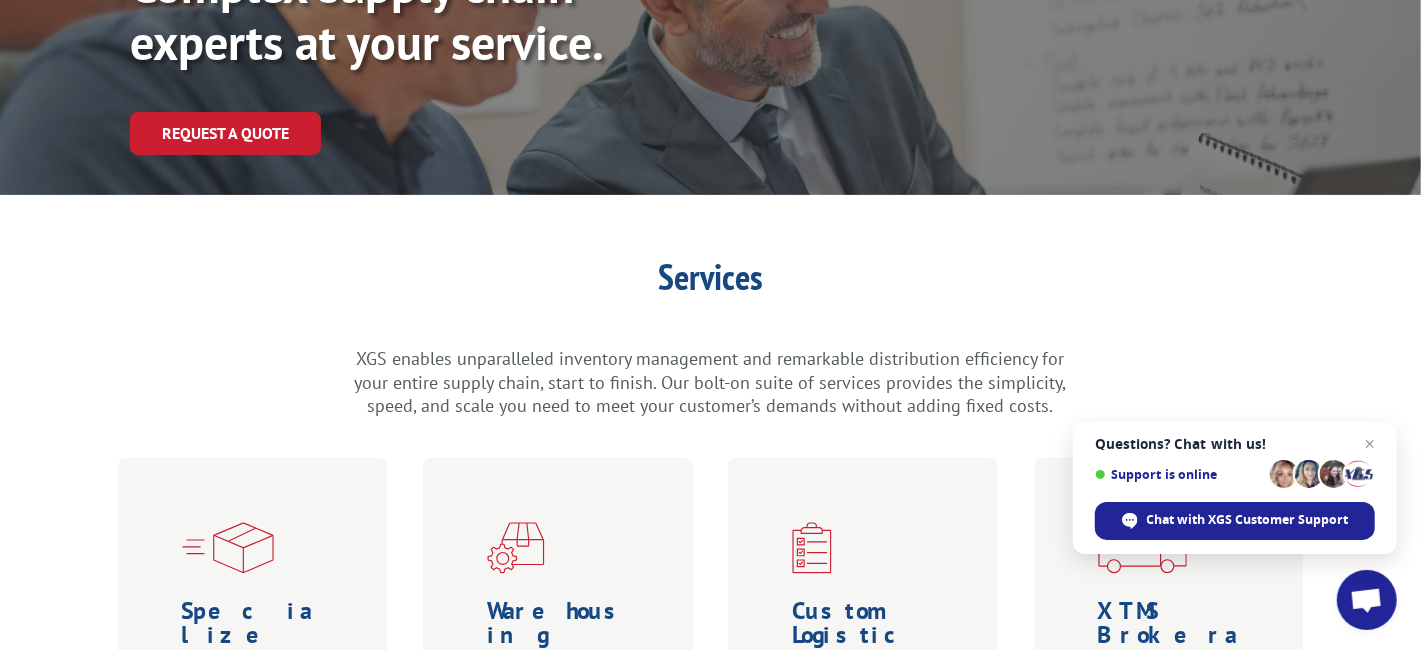 scroll, scrollTop: 0, scrollLeft: 0, axis: both 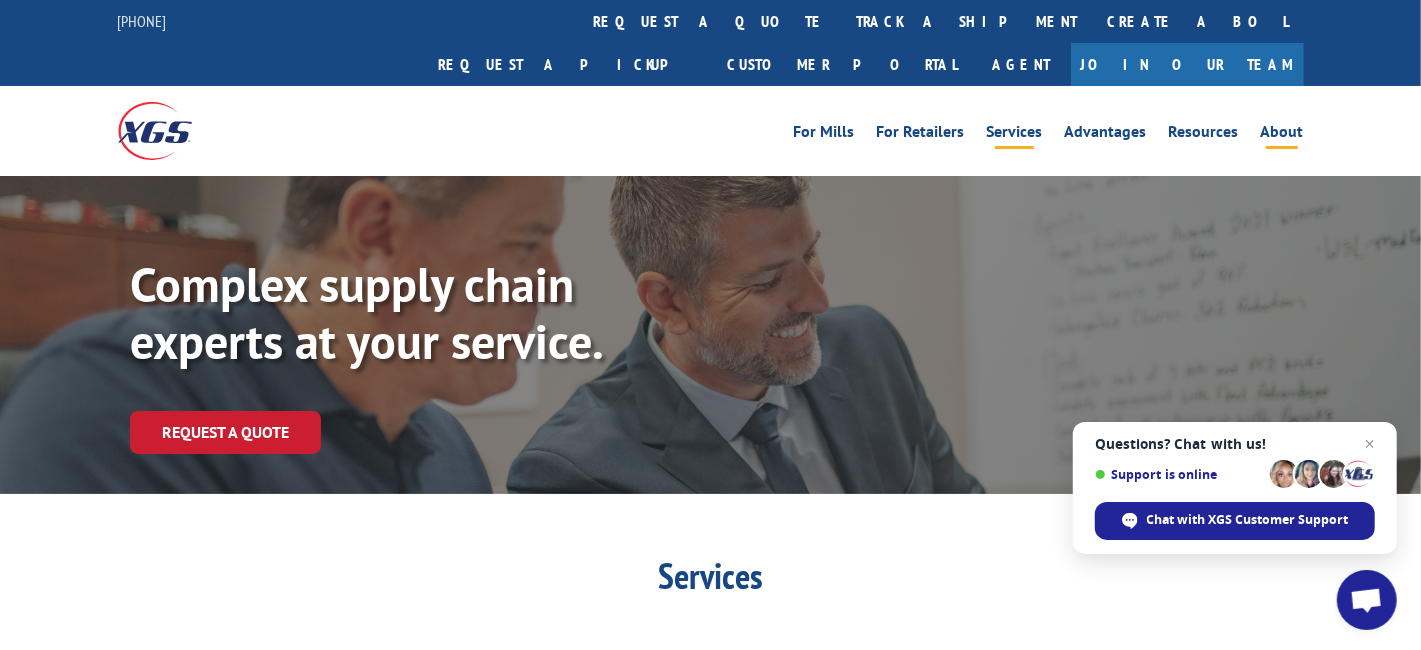 click on "About" at bounding box center [1282, 135] 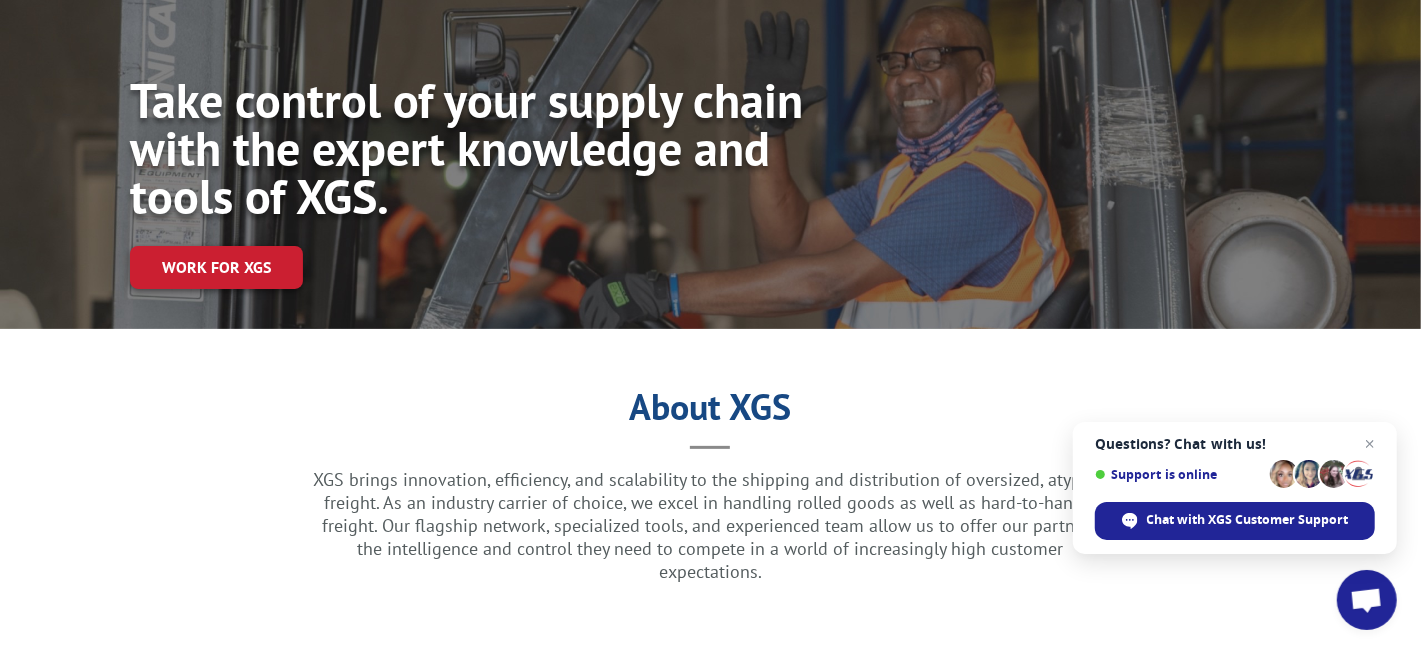 scroll, scrollTop: 0, scrollLeft: 0, axis: both 